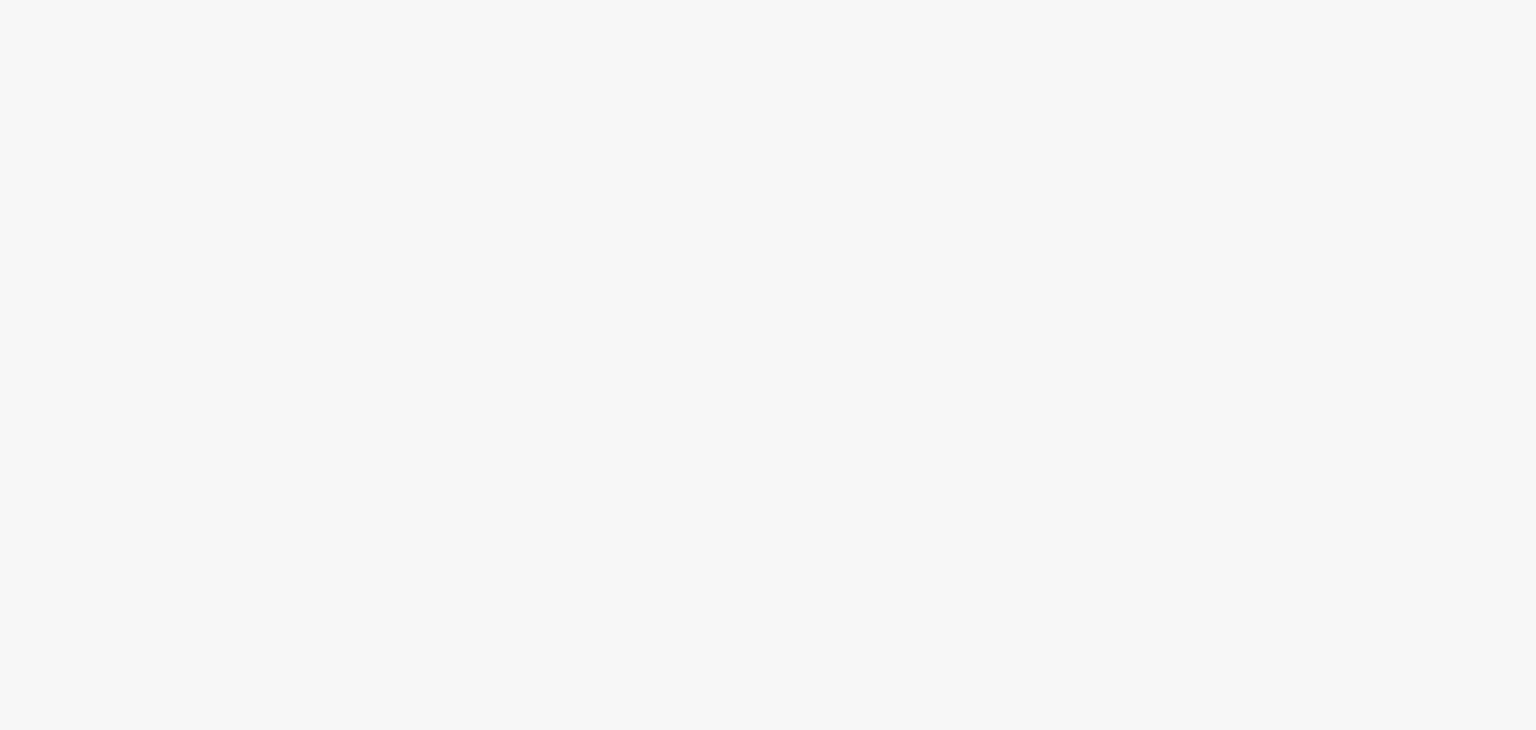 scroll, scrollTop: 0, scrollLeft: 0, axis: both 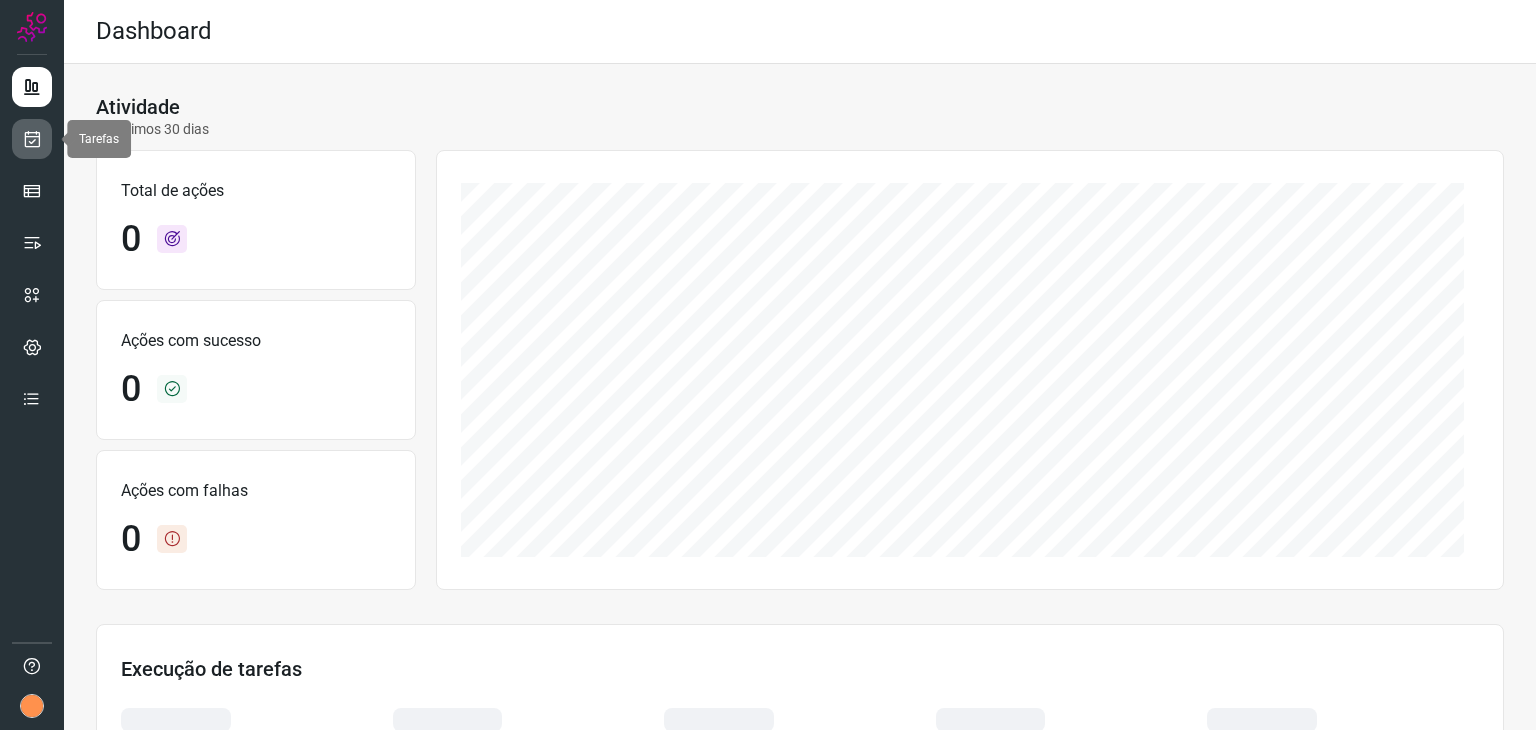 click at bounding box center [32, 139] 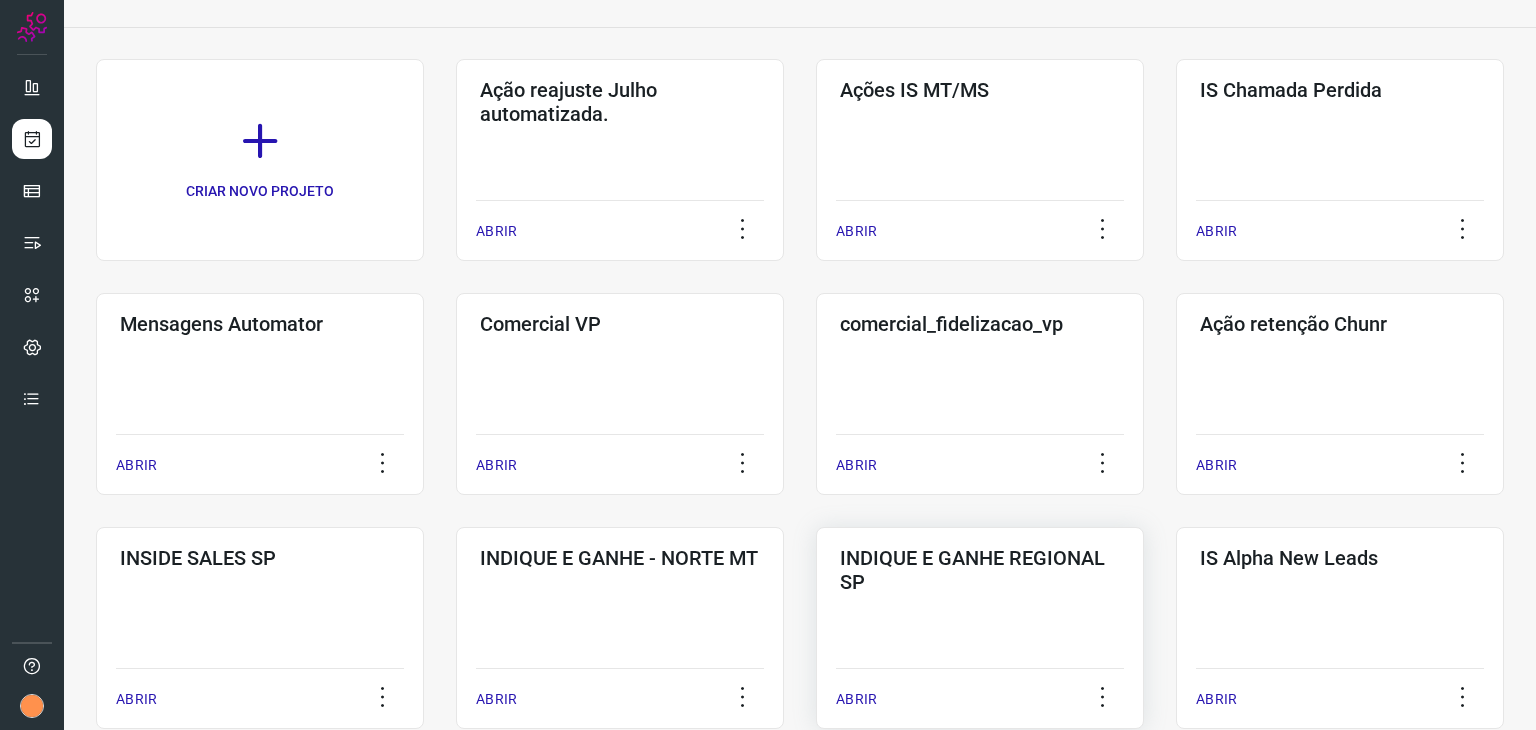 scroll, scrollTop: 300, scrollLeft: 0, axis: vertical 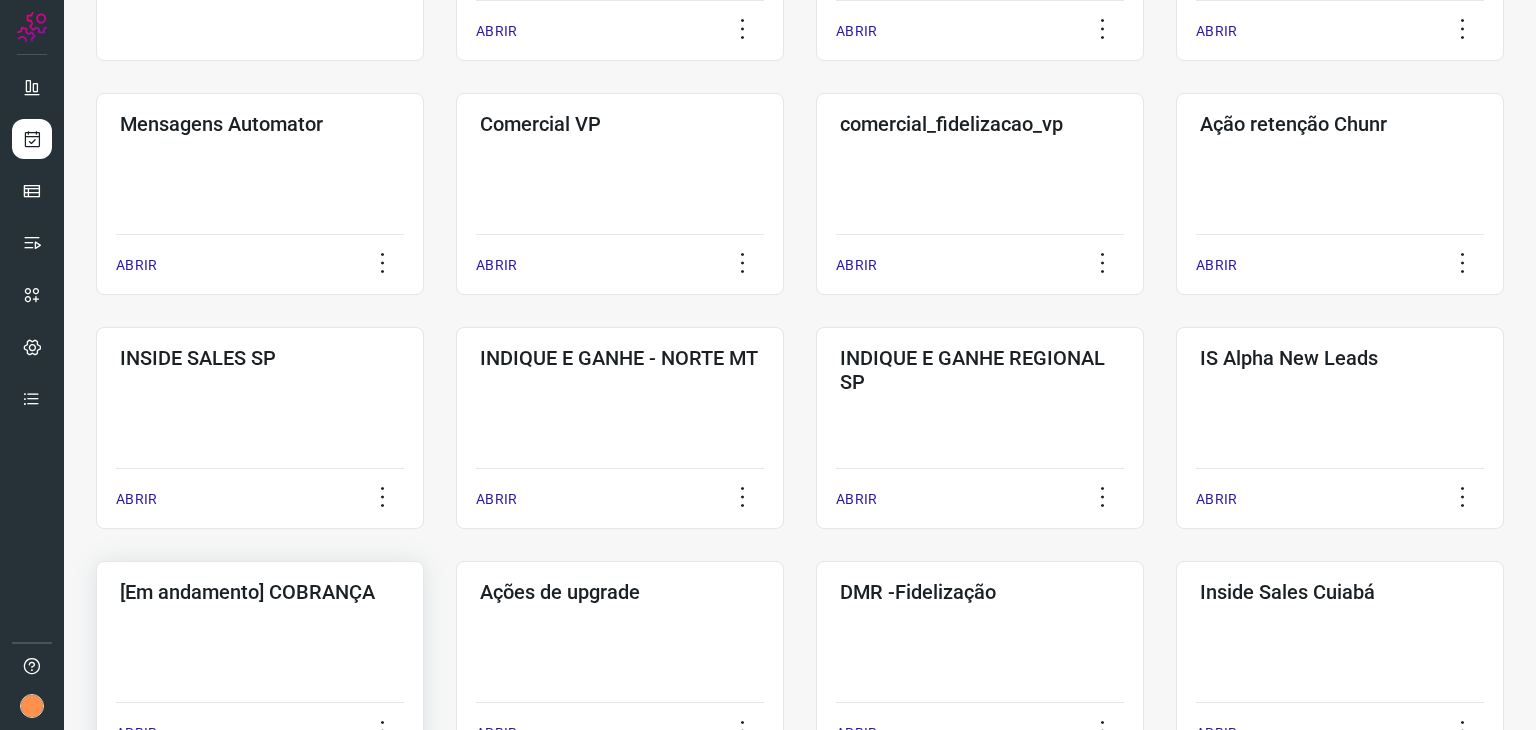 click on "[Em andamento] COBRANÇA  ABRIR" 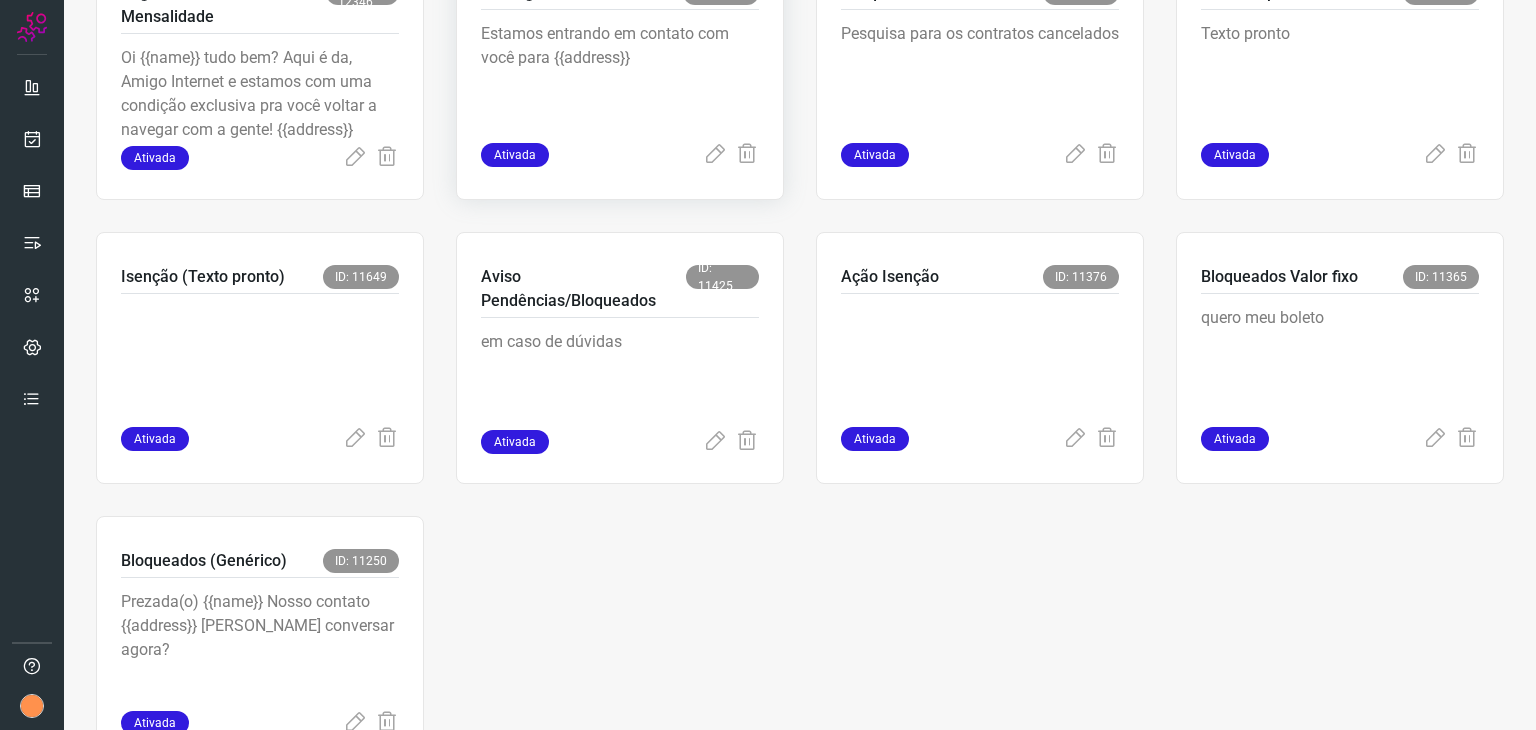 scroll, scrollTop: 483, scrollLeft: 0, axis: vertical 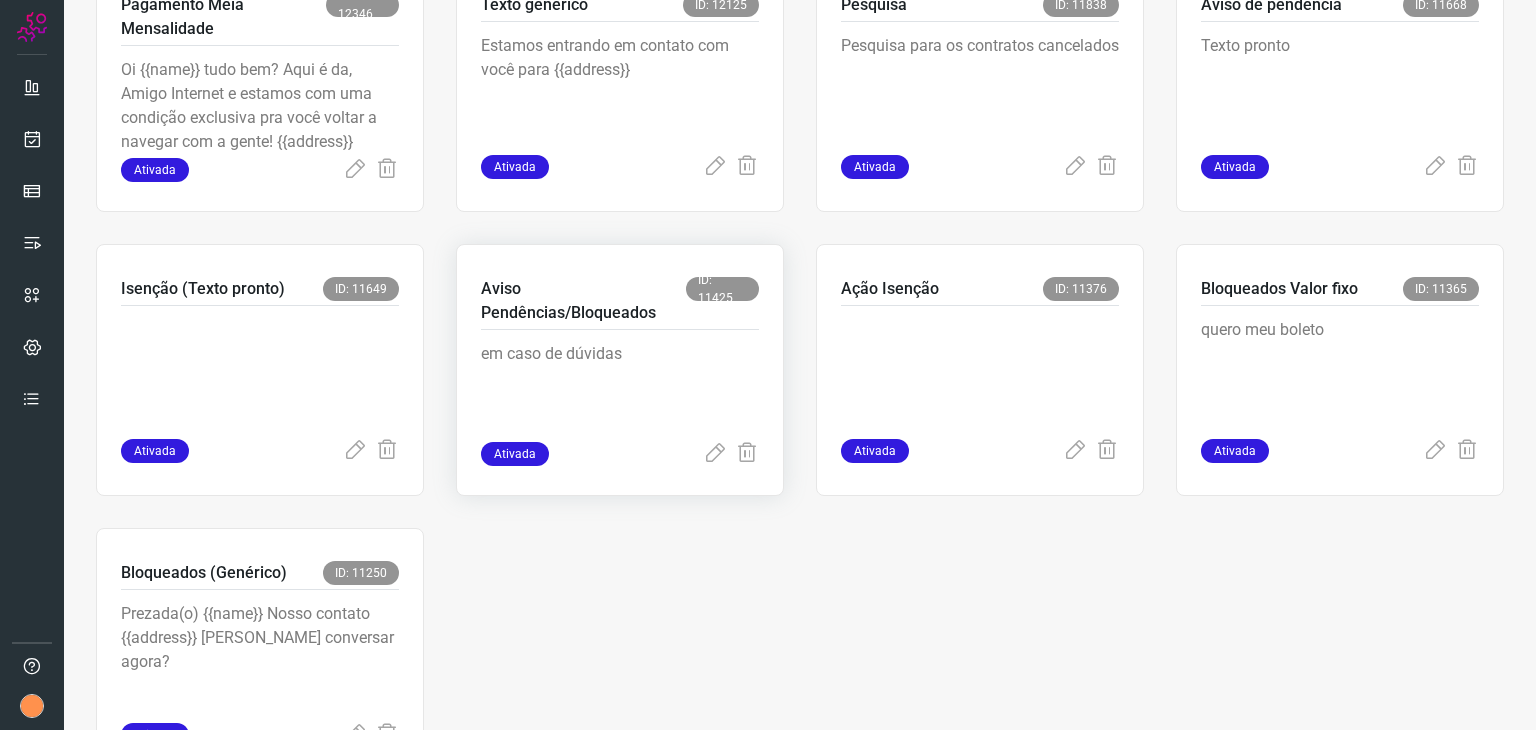 click on "em caso de dúvidas" at bounding box center [620, 386] 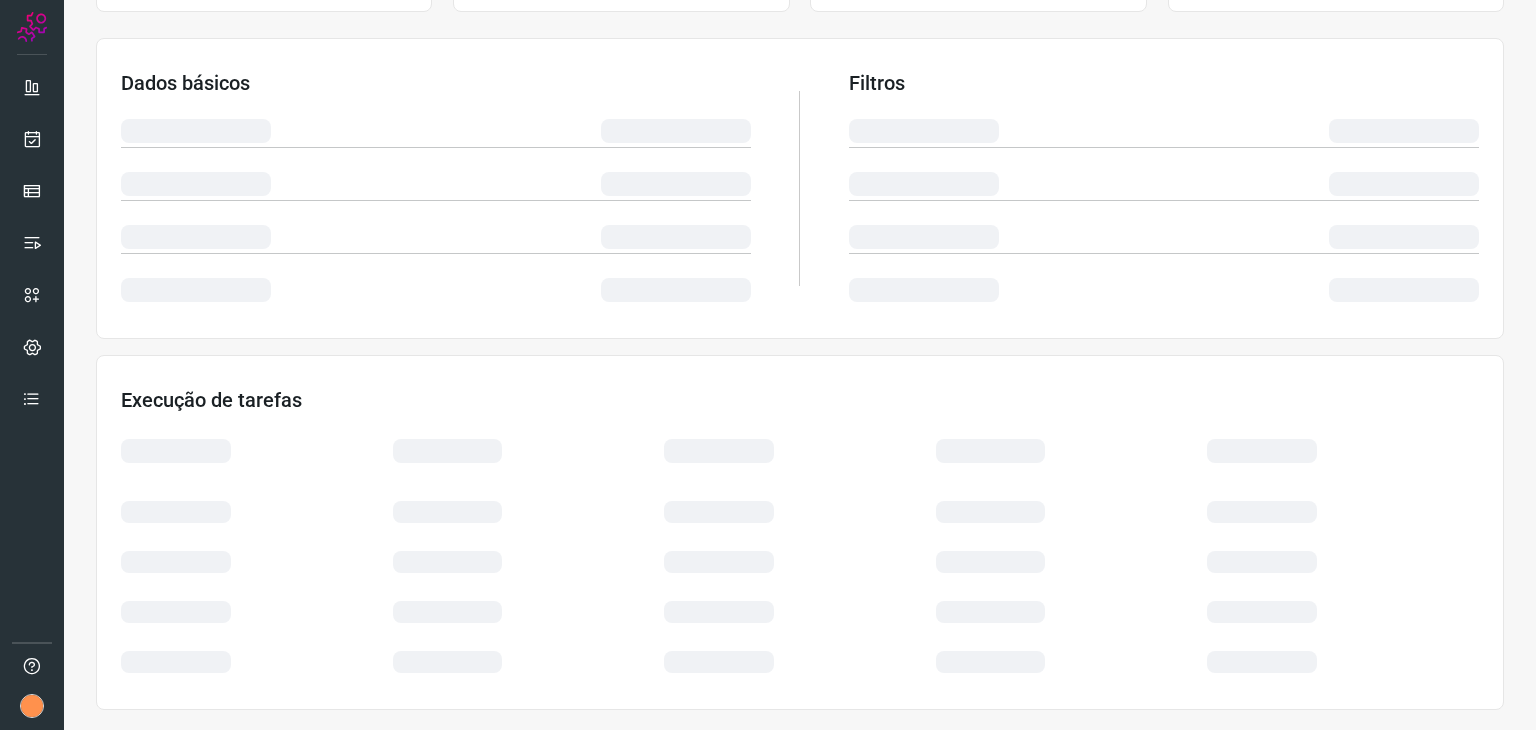 scroll, scrollTop: 300, scrollLeft: 0, axis: vertical 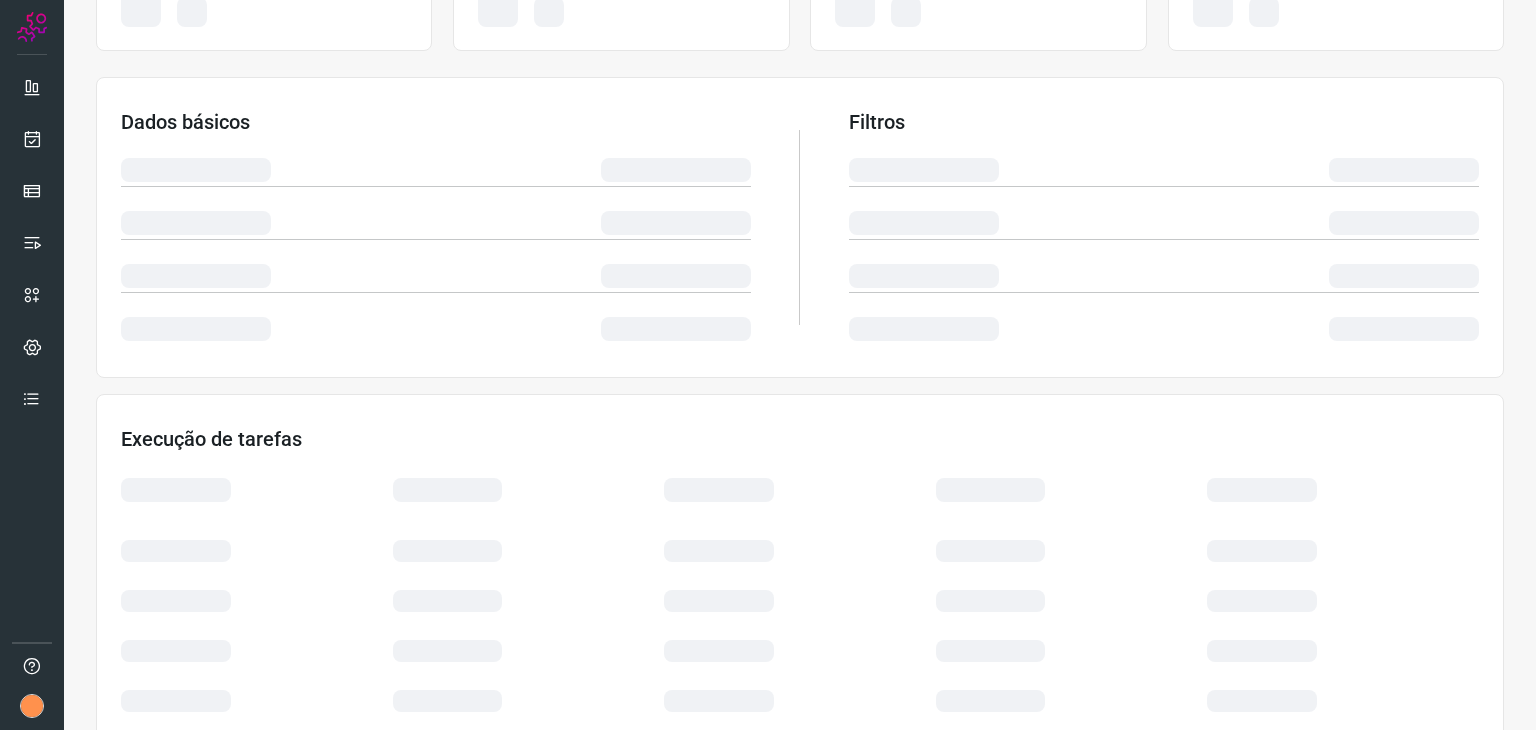click at bounding box center (676, 329) 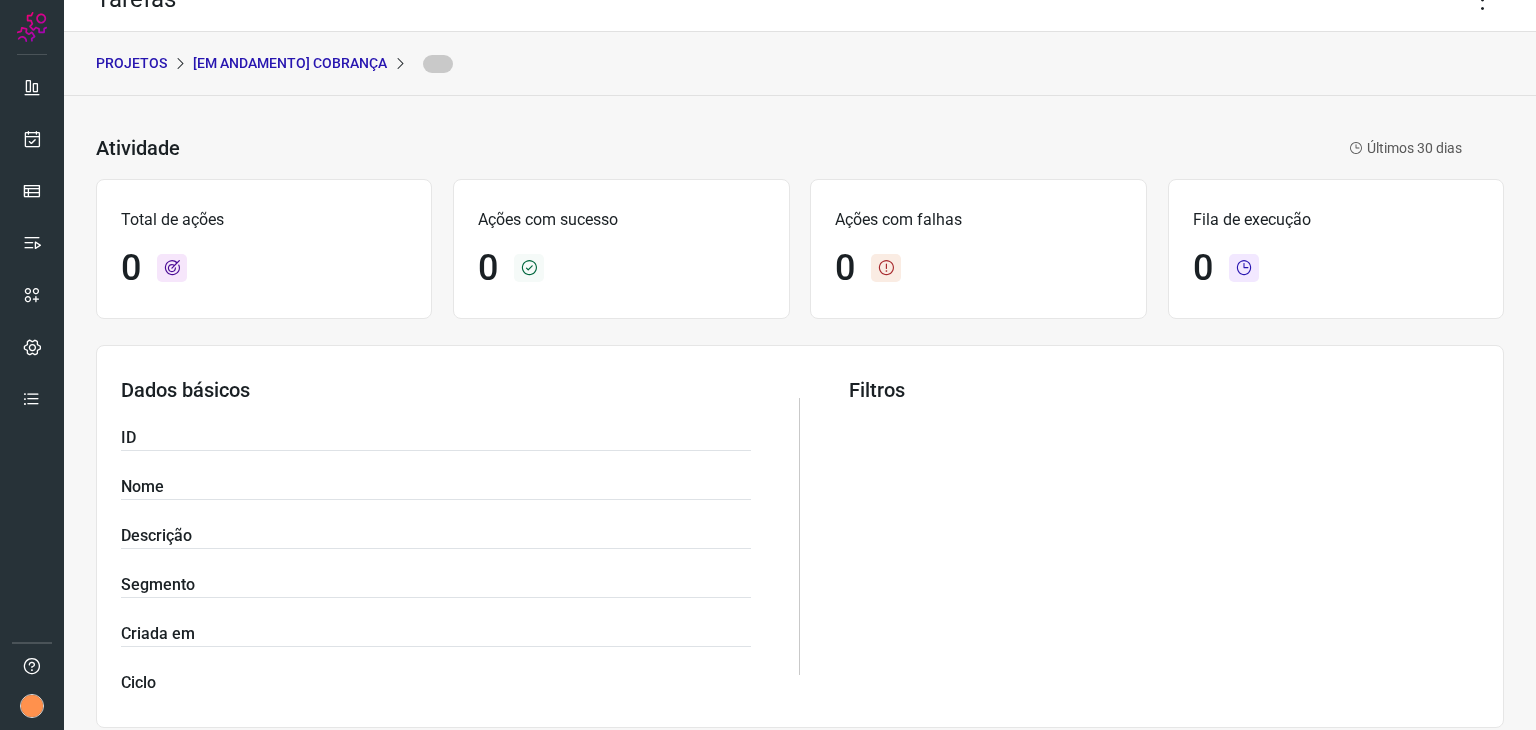 scroll, scrollTop: 0, scrollLeft: 0, axis: both 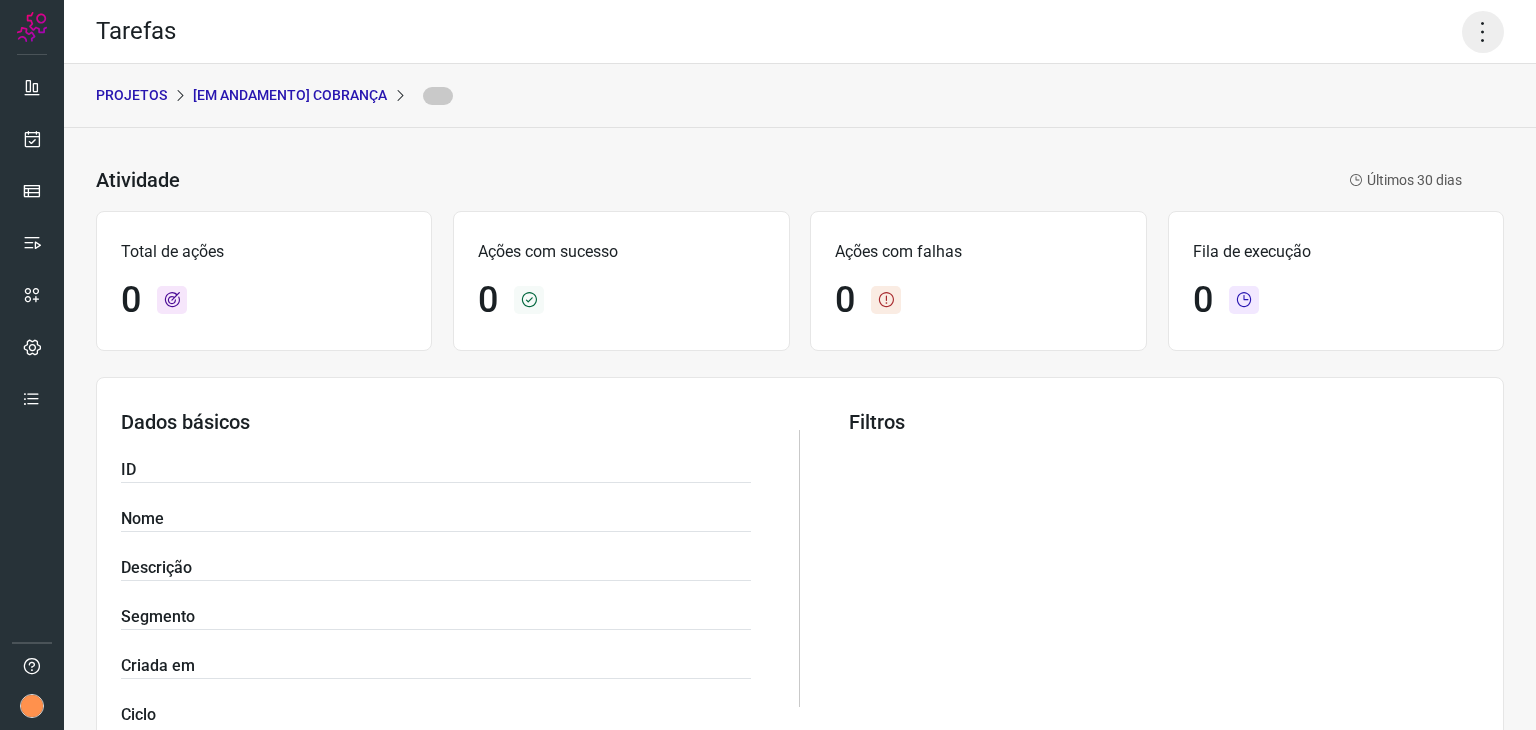 click 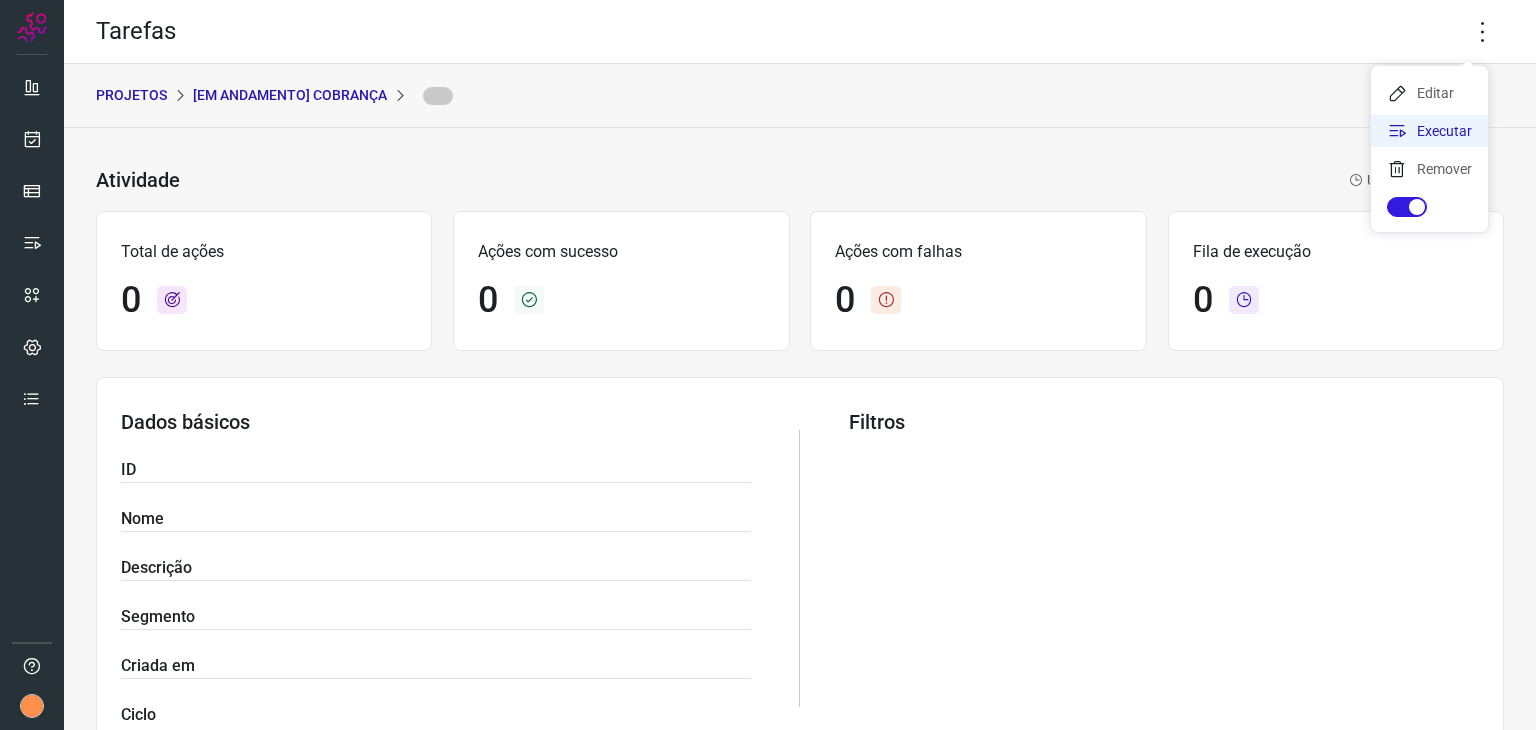 click on "Executar" 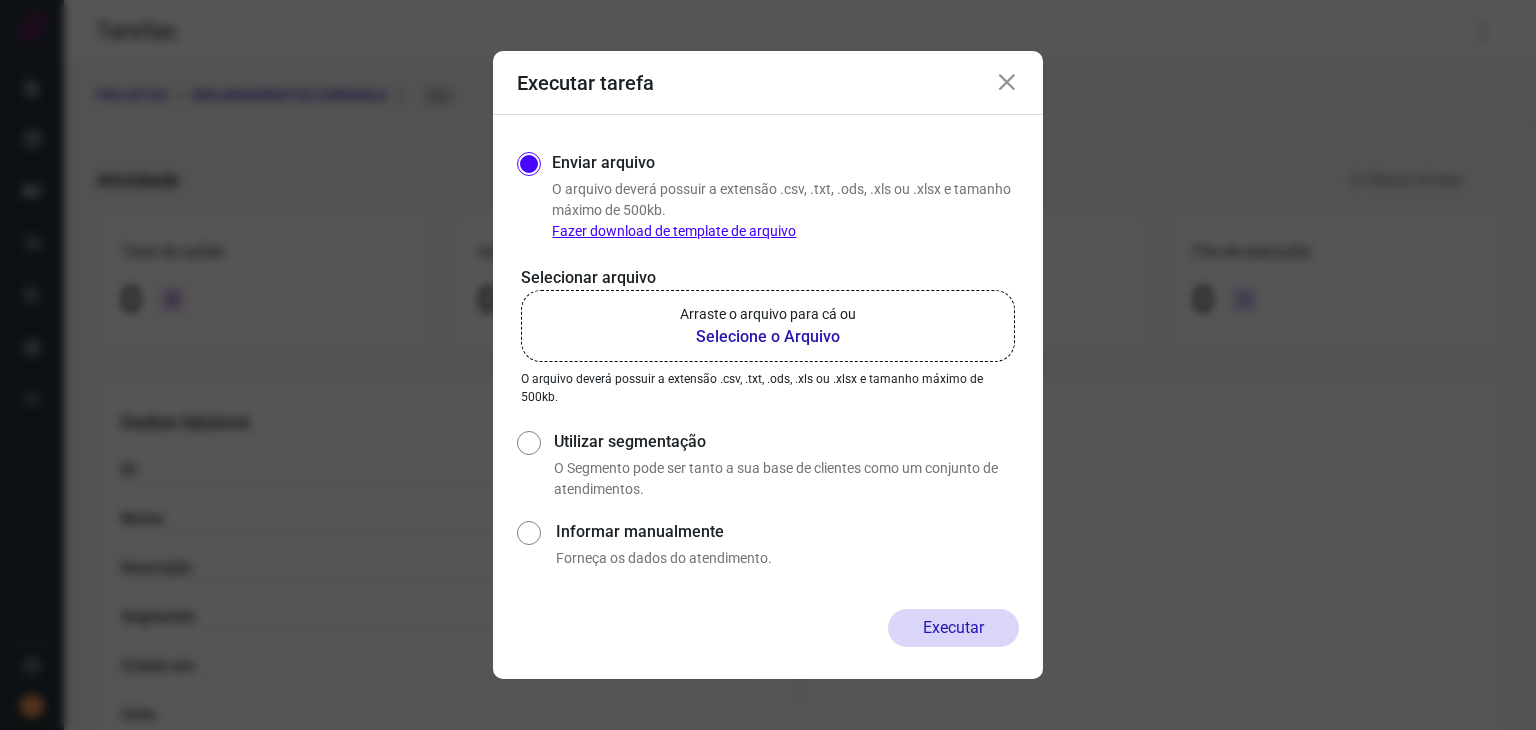 click on "Selecione o Arquivo" at bounding box center [768, 337] 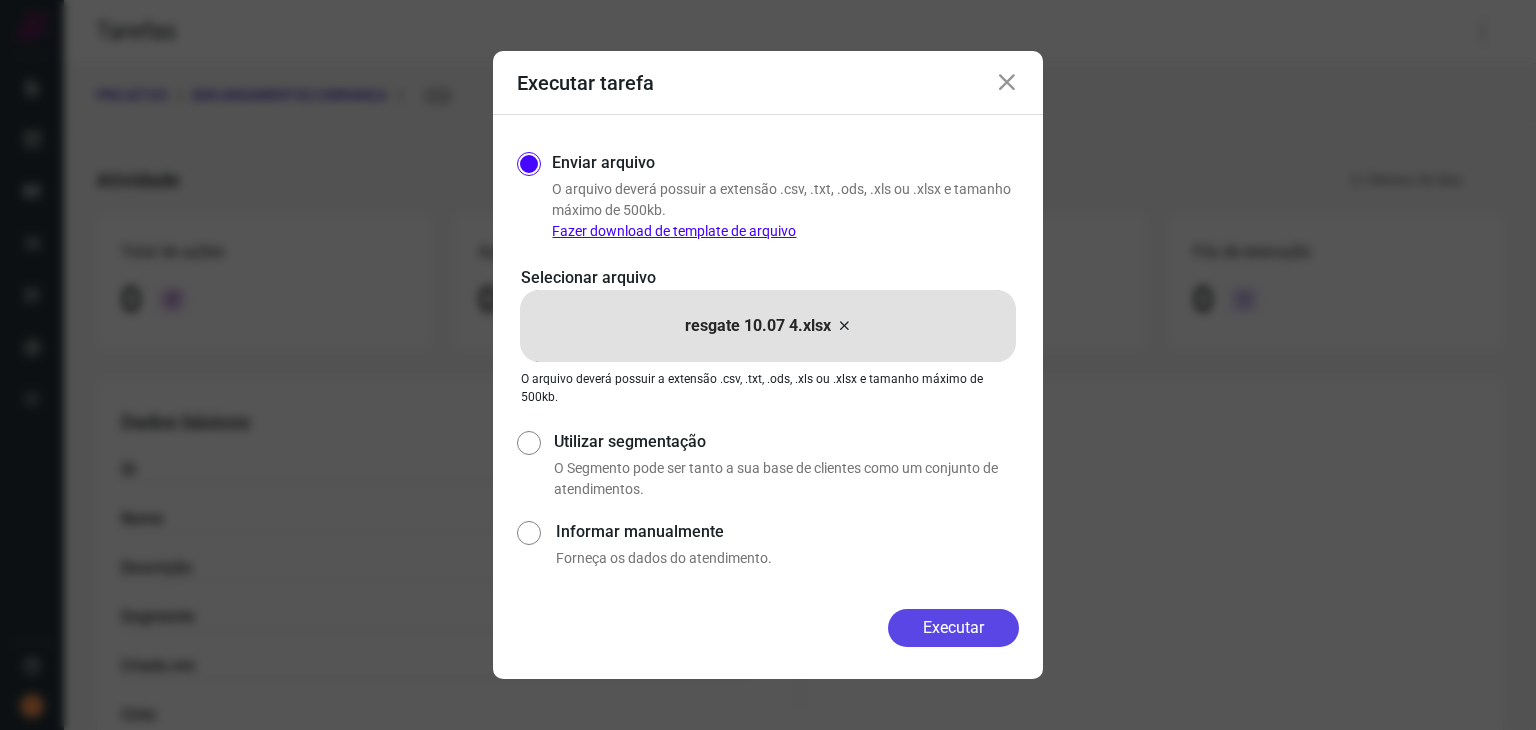click on "Executar" at bounding box center [953, 628] 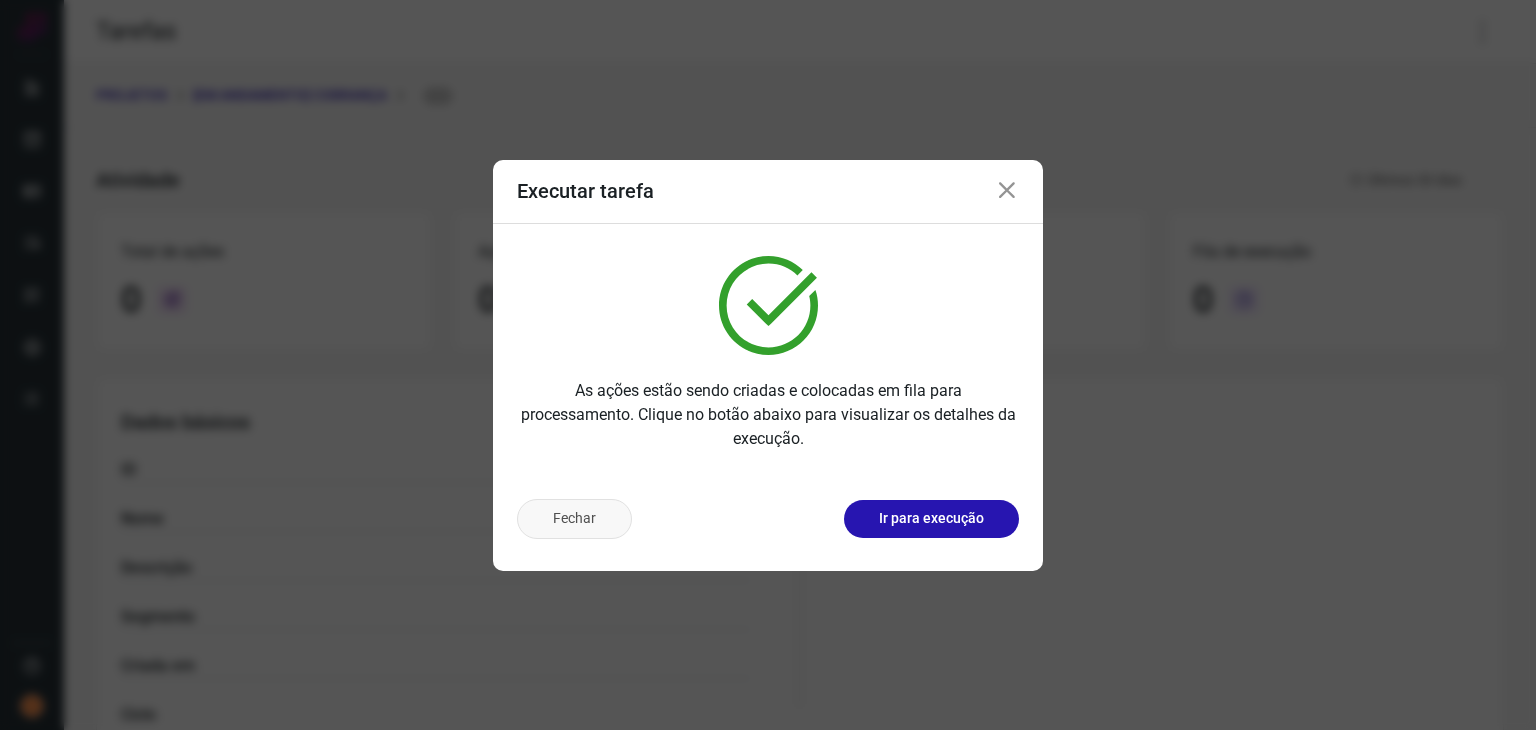 click on "Fechar" at bounding box center (574, 519) 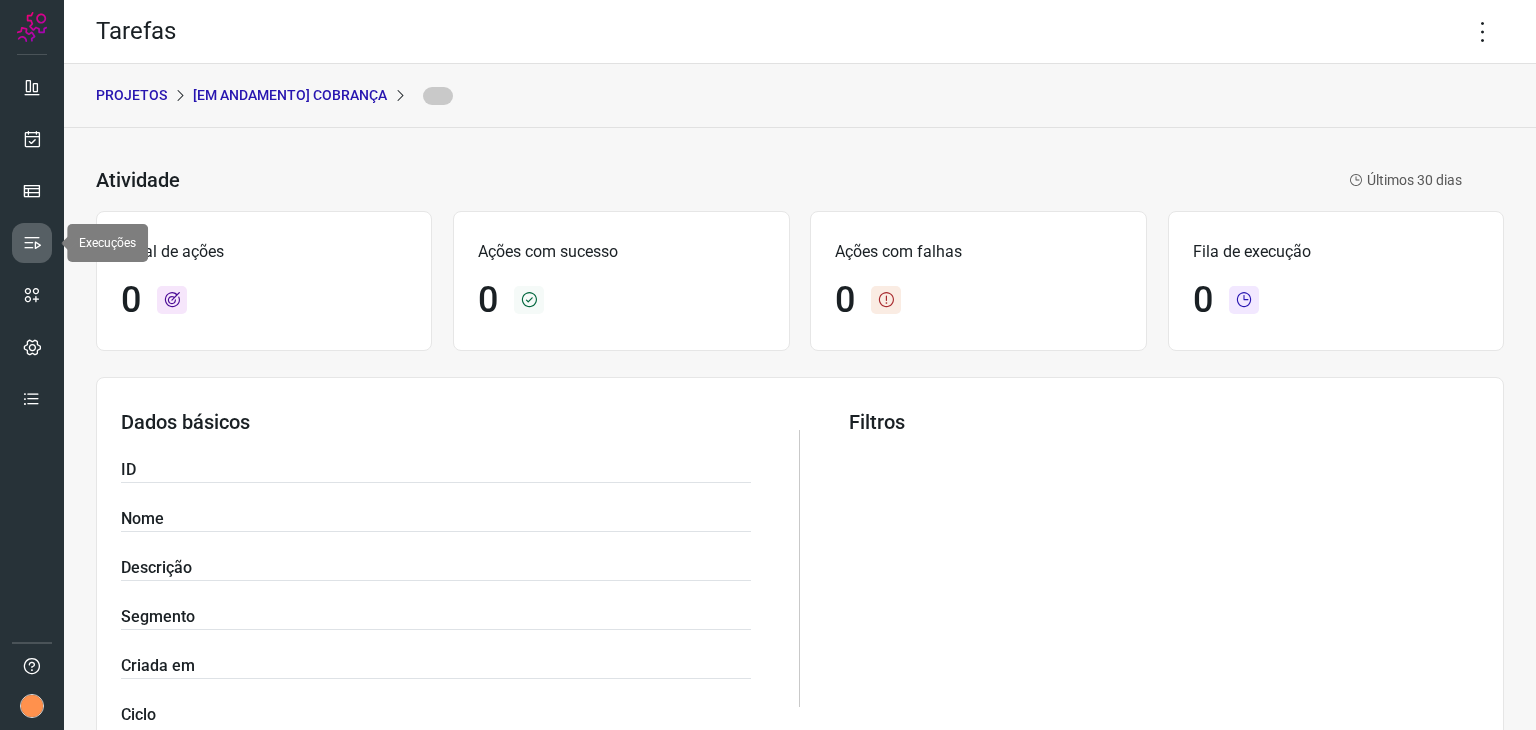 click at bounding box center (32, 243) 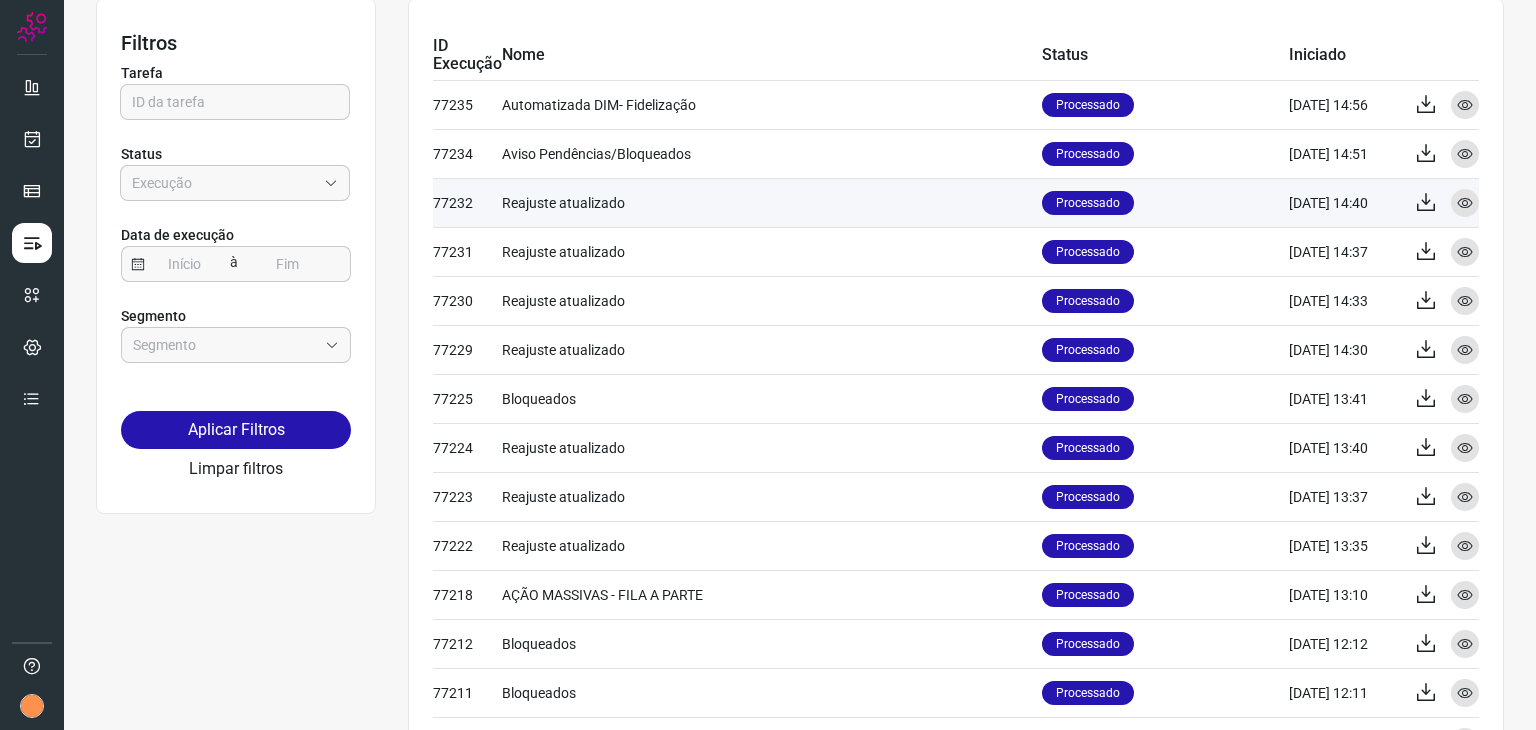 scroll, scrollTop: 100, scrollLeft: 0, axis: vertical 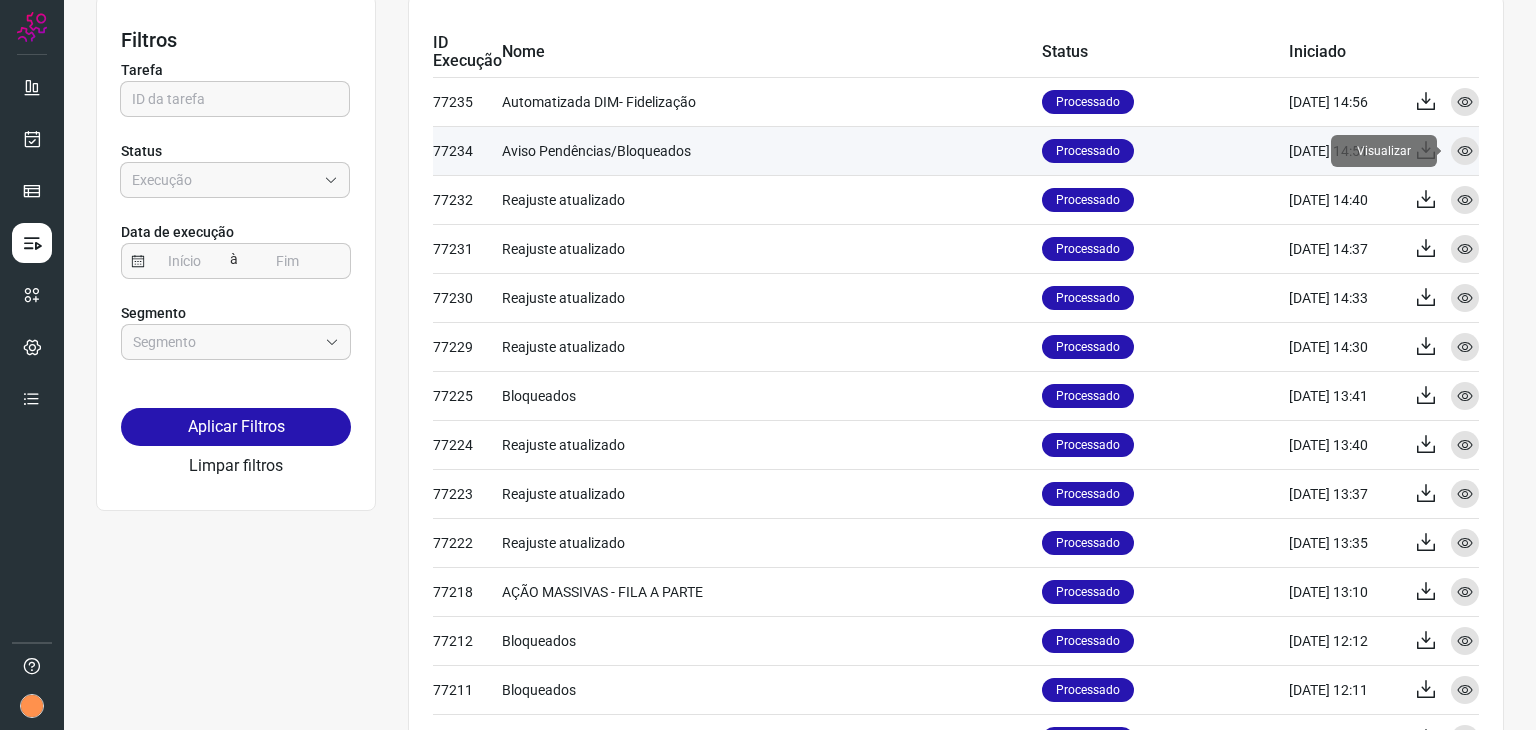 click at bounding box center (1465, 151) 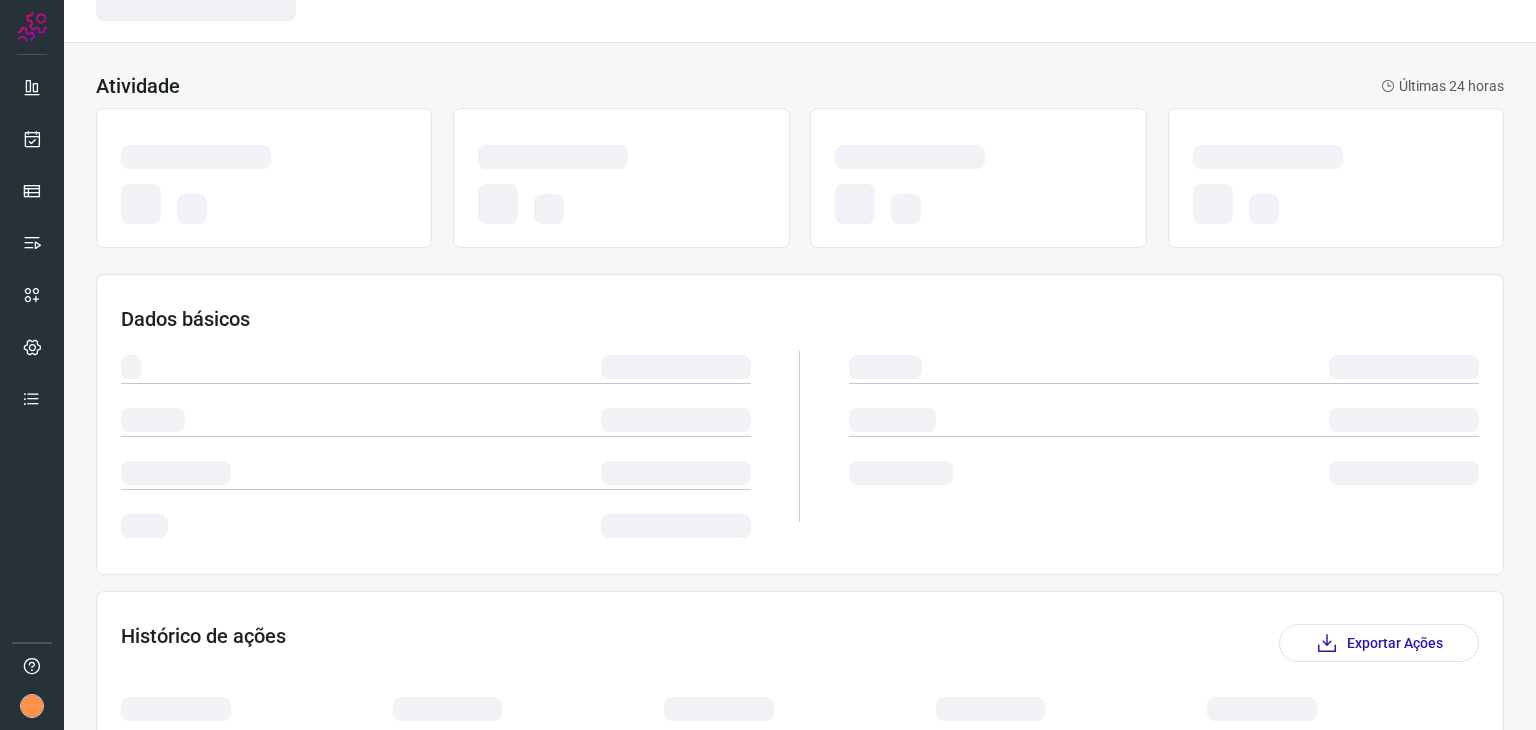 scroll, scrollTop: 0, scrollLeft: 0, axis: both 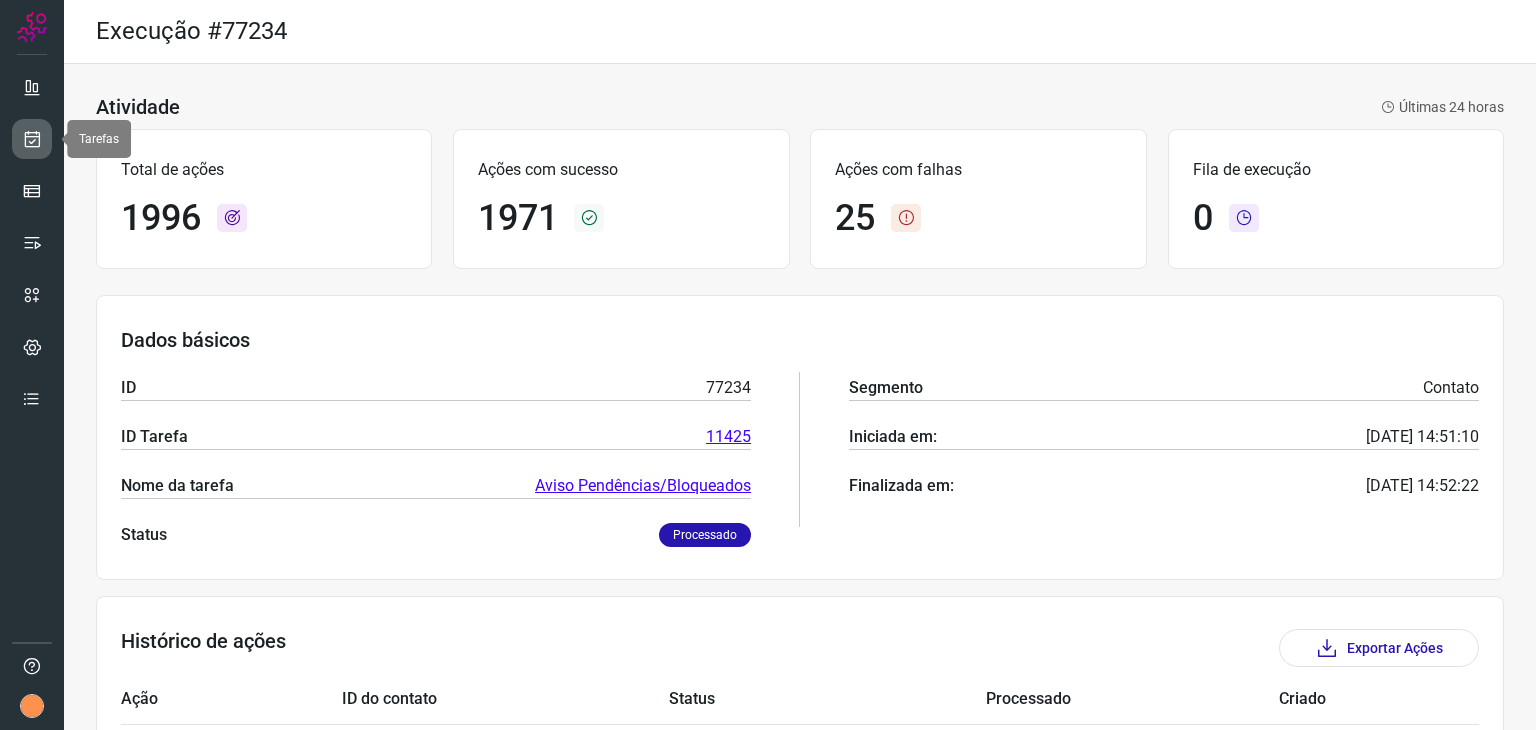 click at bounding box center (32, 139) 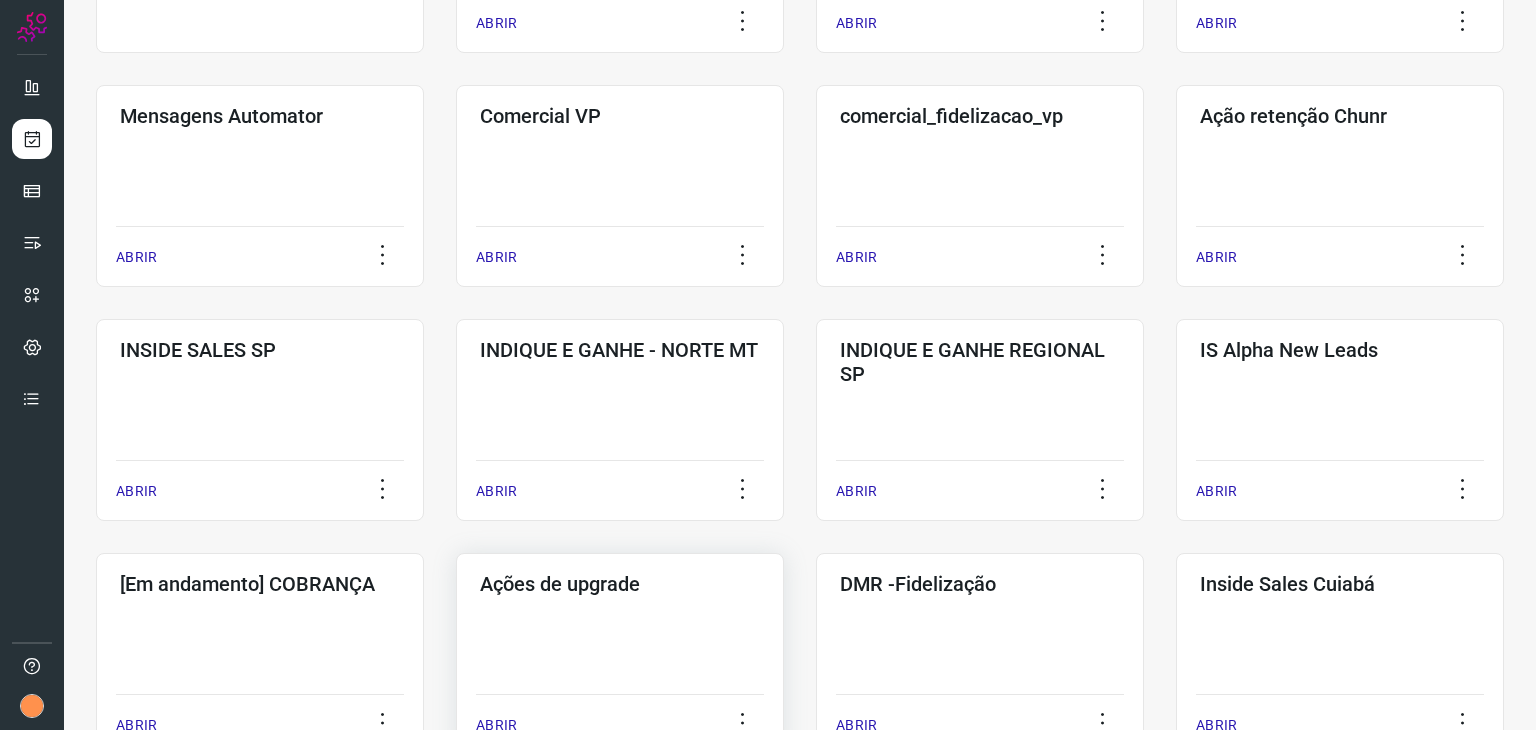 scroll, scrollTop: 800, scrollLeft: 0, axis: vertical 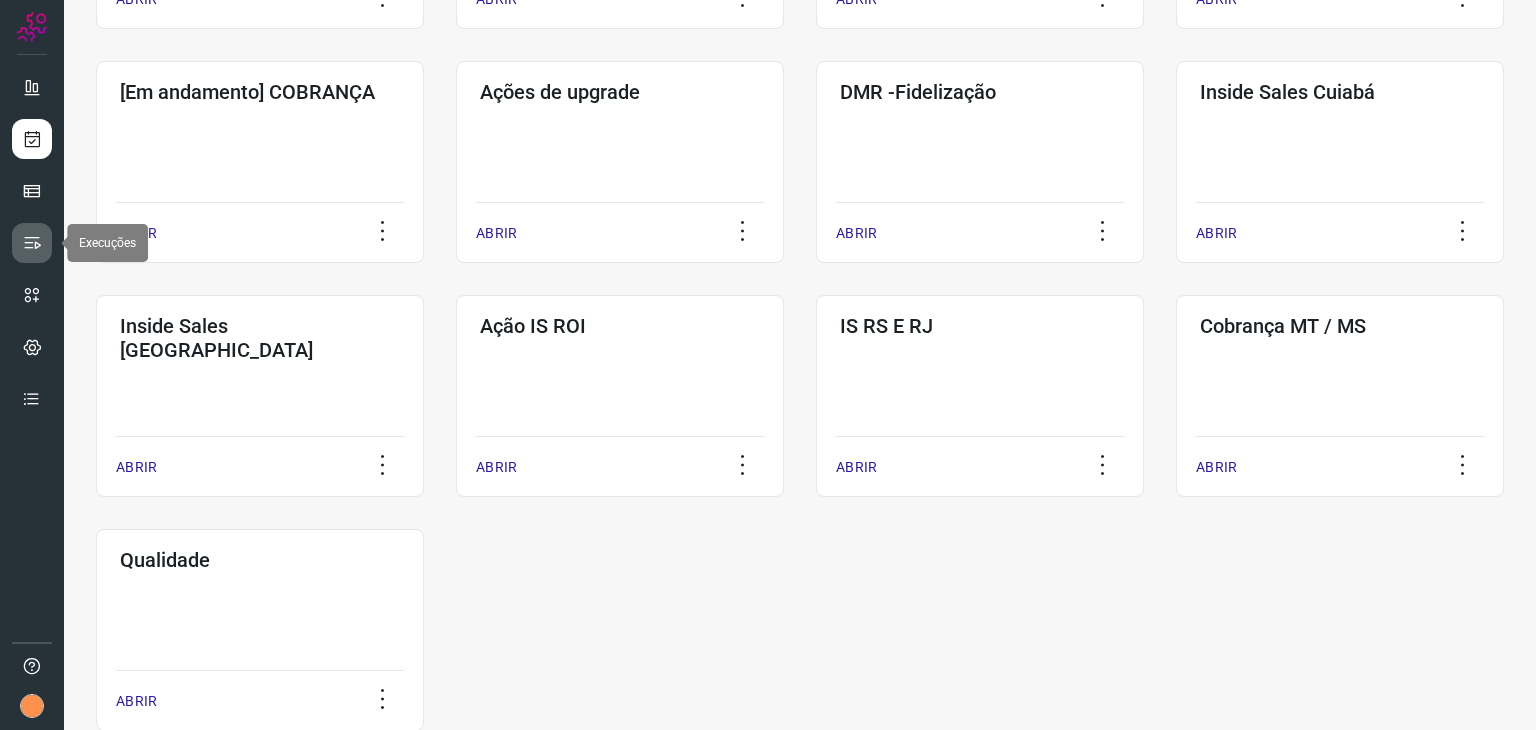 click at bounding box center (32, 243) 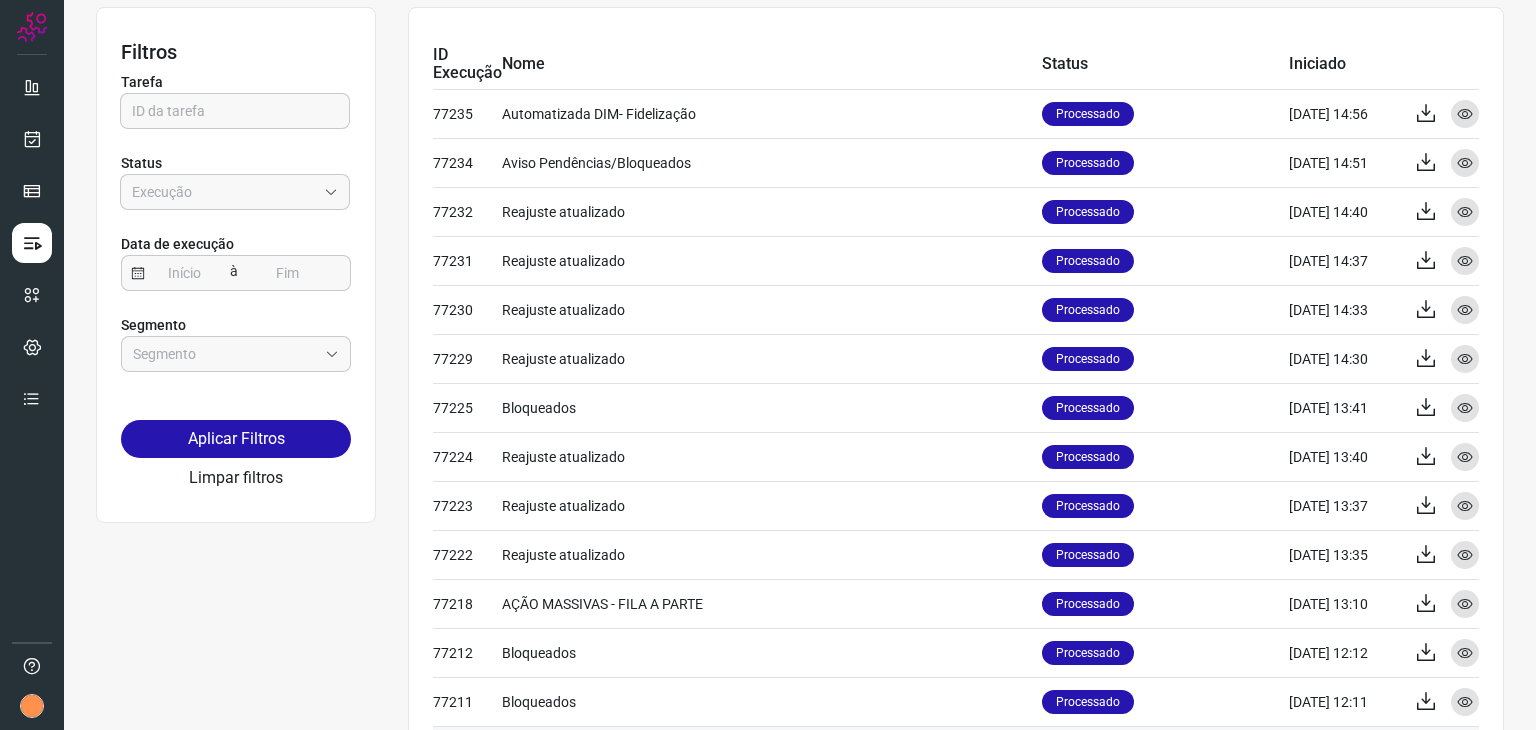 scroll, scrollTop: 100, scrollLeft: 0, axis: vertical 